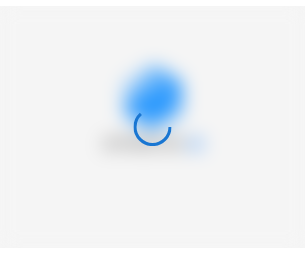 scroll, scrollTop: 0, scrollLeft: 0, axis: both 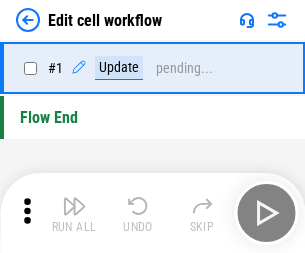 click at bounding box center [74, 206] 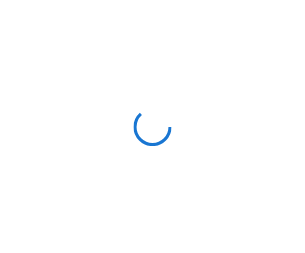scroll, scrollTop: 0, scrollLeft: 0, axis: both 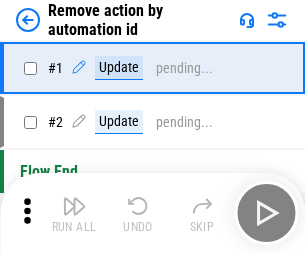 click at bounding box center (74, 206) 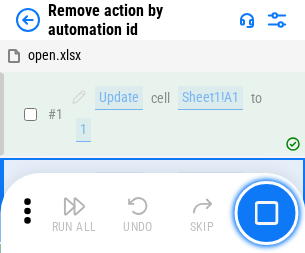 scroll, scrollTop: 74, scrollLeft: 0, axis: vertical 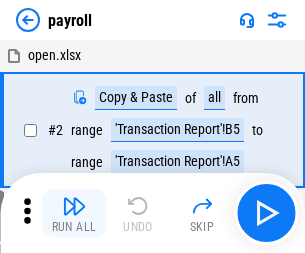 click at bounding box center [74, 206] 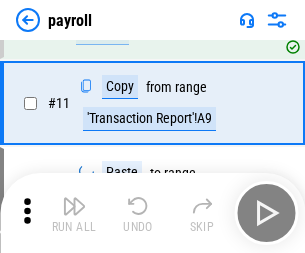 scroll, scrollTop: 122, scrollLeft: 0, axis: vertical 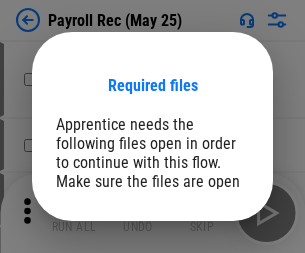 click on "Open" at bounding box center (209, 287) 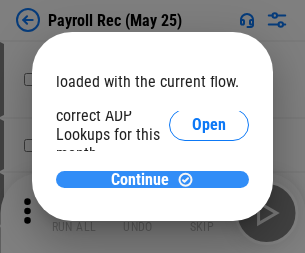 click on "Continue" at bounding box center (140, 180) 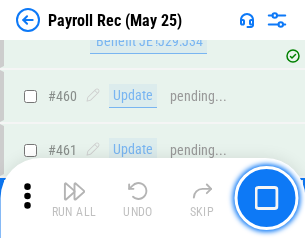 scroll, scrollTop: 10658, scrollLeft: 0, axis: vertical 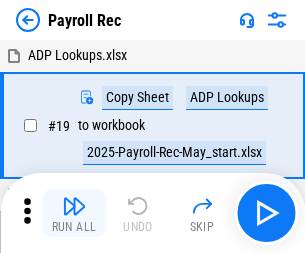 click at bounding box center (74, 206) 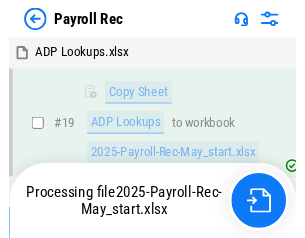 scroll, scrollTop: 118, scrollLeft: 0, axis: vertical 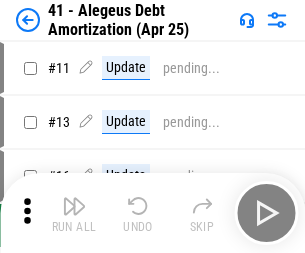 click at bounding box center [74, 206] 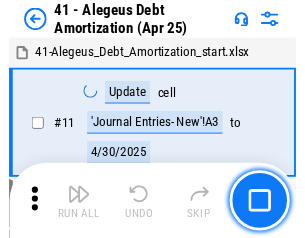 scroll, scrollTop: 247, scrollLeft: 0, axis: vertical 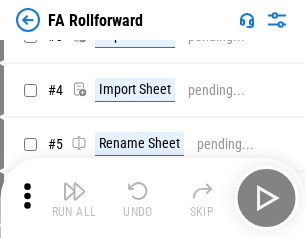 click at bounding box center (74, 191) 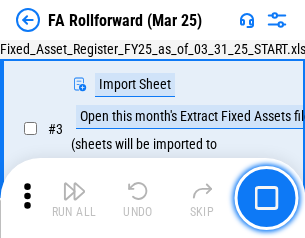 scroll, scrollTop: 184, scrollLeft: 0, axis: vertical 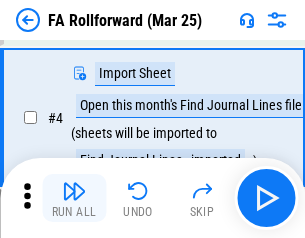 click at bounding box center (74, 191) 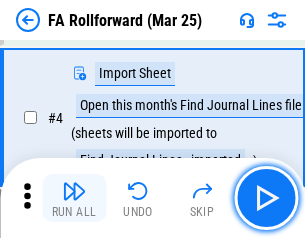 scroll, scrollTop: 313, scrollLeft: 0, axis: vertical 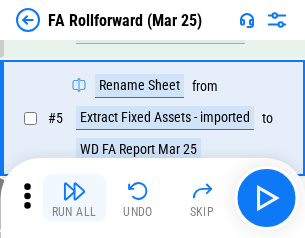 click at bounding box center (74, 191) 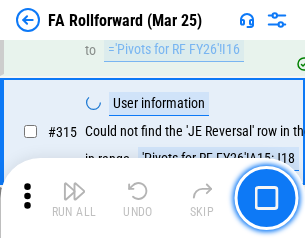 scroll, scrollTop: 9517, scrollLeft: 0, axis: vertical 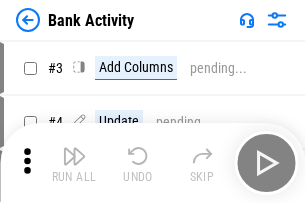 click at bounding box center [74, 156] 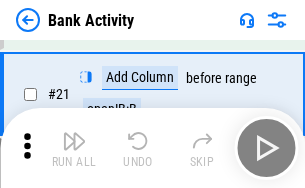 scroll, scrollTop: 536, scrollLeft: 0, axis: vertical 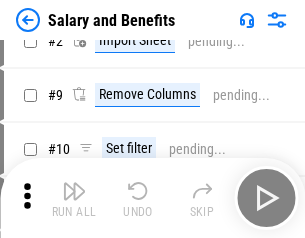 click at bounding box center [74, 191] 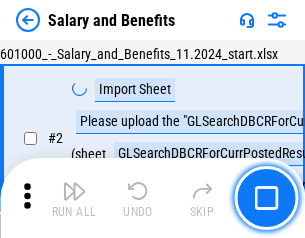 scroll, scrollTop: 145, scrollLeft: 0, axis: vertical 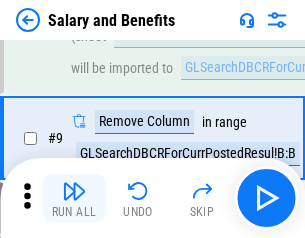 click at bounding box center [74, 191] 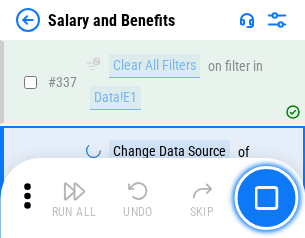 scroll, scrollTop: 9364, scrollLeft: 0, axis: vertical 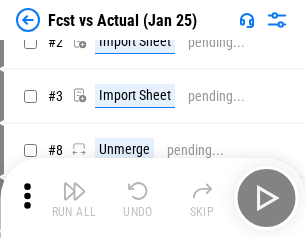 click at bounding box center (74, 191) 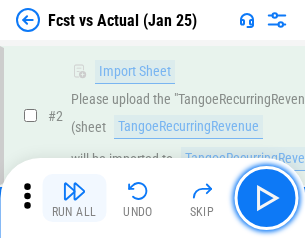 scroll, scrollTop: 187, scrollLeft: 0, axis: vertical 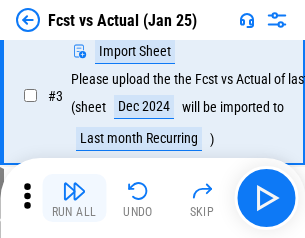 click at bounding box center [74, 191] 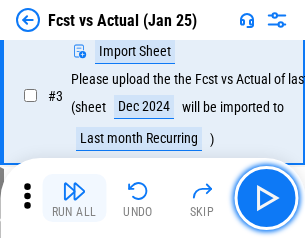 scroll, scrollTop: 300, scrollLeft: 0, axis: vertical 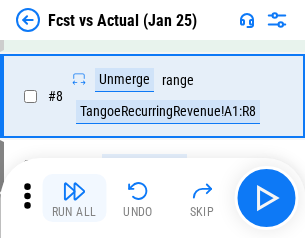 click at bounding box center (74, 191) 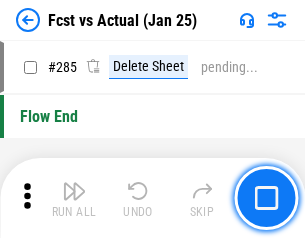 scroll, scrollTop: 9465, scrollLeft: 0, axis: vertical 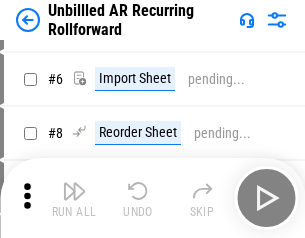 click at bounding box center [74, 191] 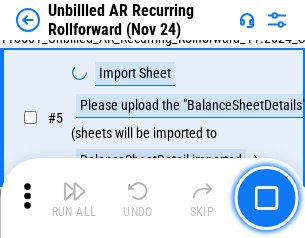 scroll, scrollTop: 188, scrollLeft: 0, axis: vertical 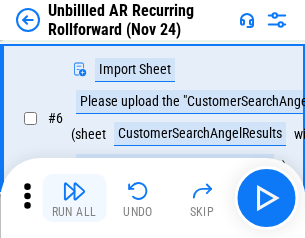 click at bounding box center [74, 191] 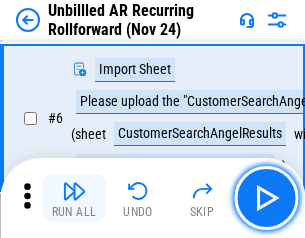 scroll, scrollTop: 322, scrollLeft: 0, axis: vertical 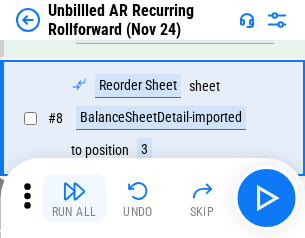 click at bounding box center [74, 191] 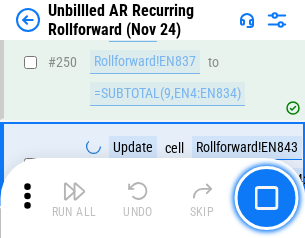 scroll, scrollTop: 6793, scrollLeft: 0, axis: vertical 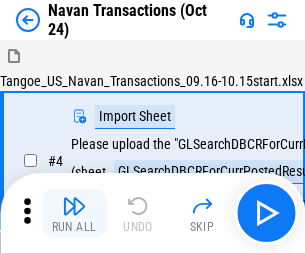 click at bounding box center (74, 206) 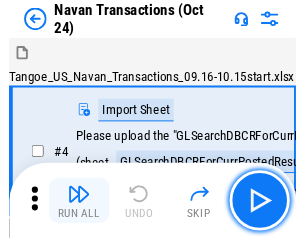 scroll, scrollTop: 168, scrollLeft: 0, axis: vertical 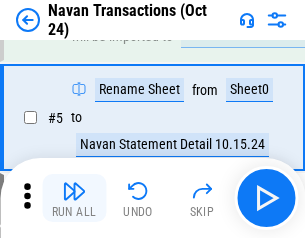 click at bounding box center (74, 191) 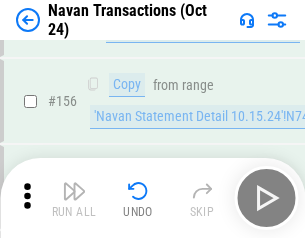 scroll, scrollTop: 6484, scrollLeft: 0, axis: vertical 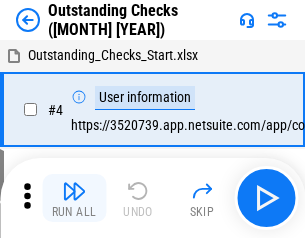 click at bounding box center [74, 191] 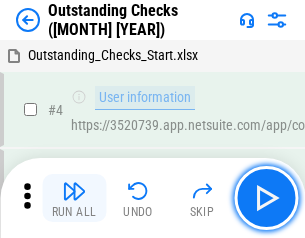 scroll, scrollTop: 209, scrollLeft: 0, axis: vertical 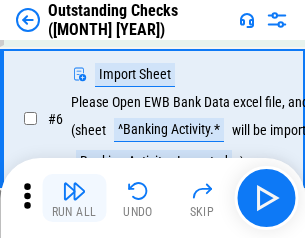 click at bounding box center (74, 191) 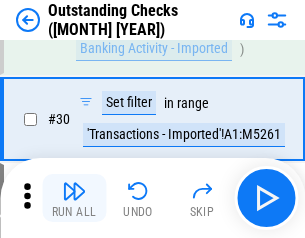 click at bounding box center (74, 191) 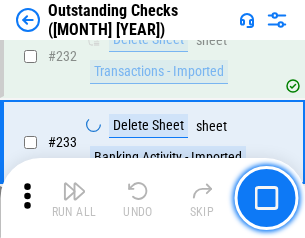 scroll, scrollTop: 6027, scrollLeft: 0, axis: vertical 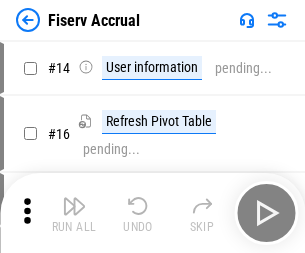 click at bounding box center (74, 206) 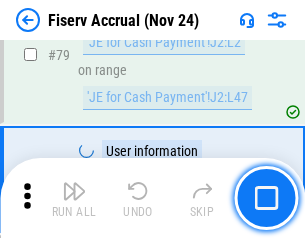 scroll, scrollTop: 2605, scrollLeft: 0, axis: vertical 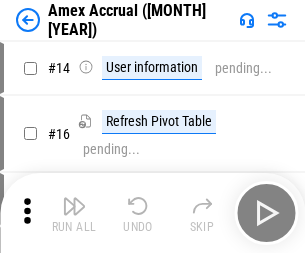 click at bounding box center (74, 206) 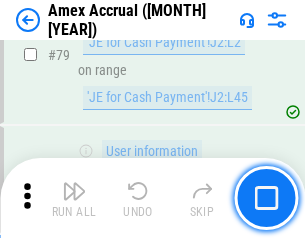scroll, scrollTop: 2550, scrollLeft: 0, axis: vertical 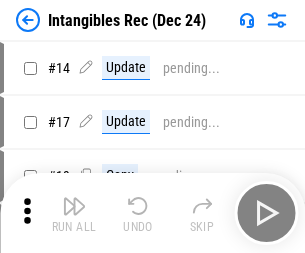 click at bounding box center (74, 206) 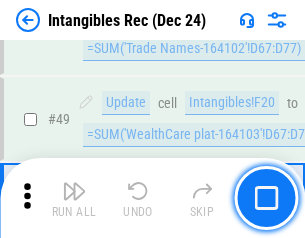 scroll, scrollTop: 779, scrollLeft: 0, axis: vertical 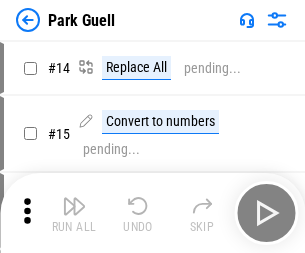 click at bounding box center (74, 206) 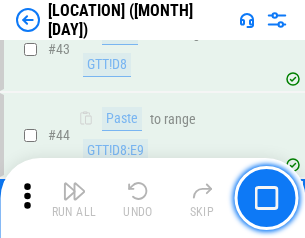 scroll, scrollTop: 2501, scrollLeft: 0, axis: vertical 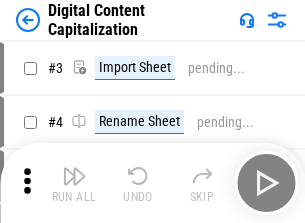 click at bounding box center (74, 176) 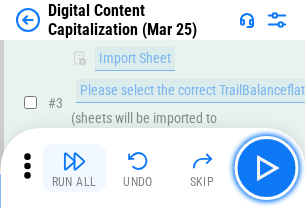 scroll, scrollTop: 187, scrollLeft: 0, axis: vertical 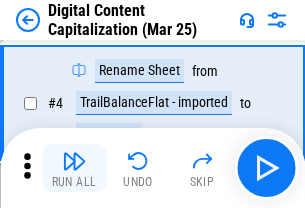 click at bounding box center [74, 161] 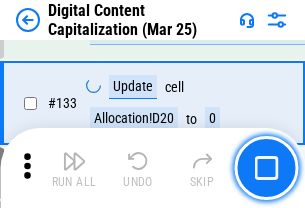 scroll, scrollTop: 2121, scrollLeft: 0, axis: vertical 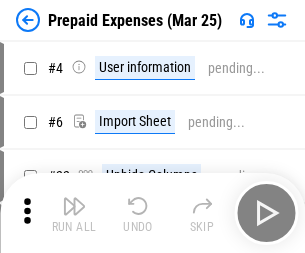 click at bounding box center [74, 206] 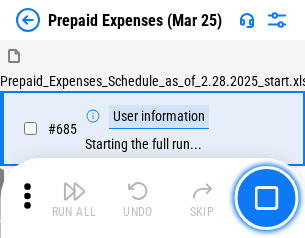 scroll, scrollTop: 4993, scrollLeft: 0, axis: vertical 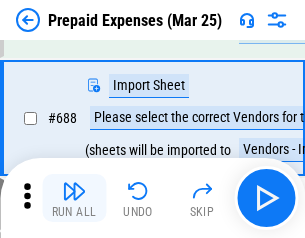 click at bounding box center [74, 191] 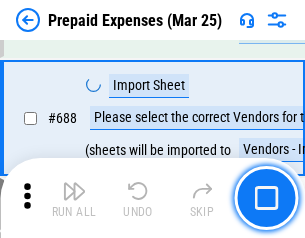 scroll, scrollTop: 5095, scrollLeft: 0, axis: vertical 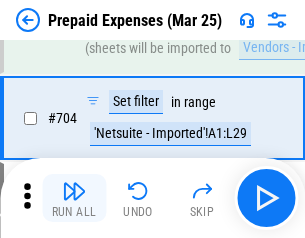 click at bounding box center [74, 191] 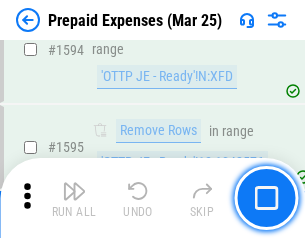 scroll, scrollTop: 18897, scrollLeft: 0, axis: vertical 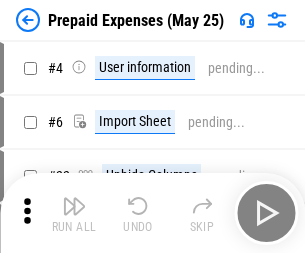 click at bounding box center [74, 206] 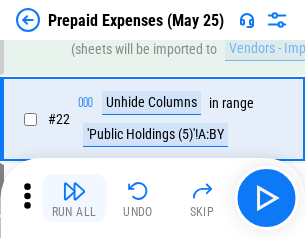 click at bounding box center (74, 191) 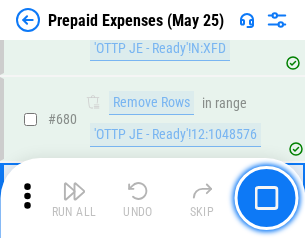scroll, scrollTop: 6734, scrollLeft: 0, axis: vertical 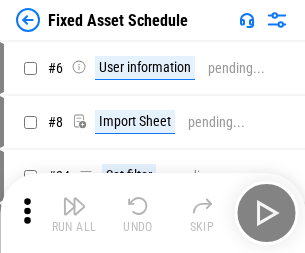 click at bounding box center [74, 206] 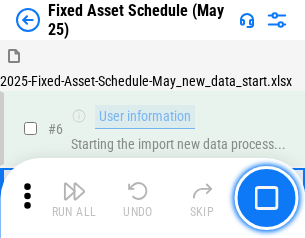scroll, scrollTop: 210, scrollLeft: 0, axis: vertical 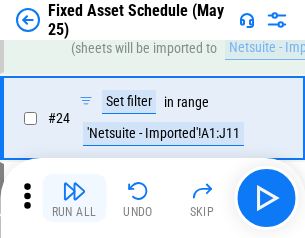 click at bounding box center (74, 191) 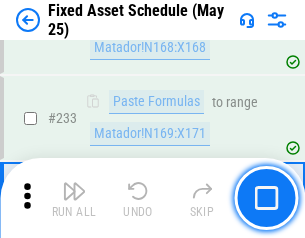 scroll, scrollTop: 6149, scrollLeft: 0, axis: vertical 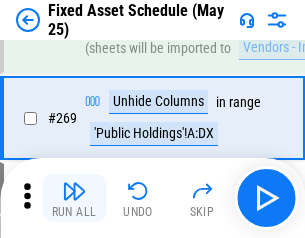 click at bounding box center (74, 191) 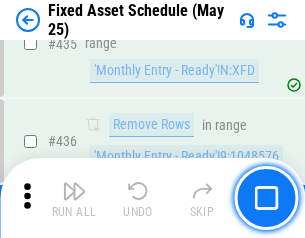 scroll, scrollTop: 8848, scrollLeft: 0, axis: vertical 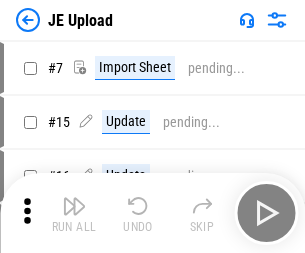 click at bounding box center (74, 206) 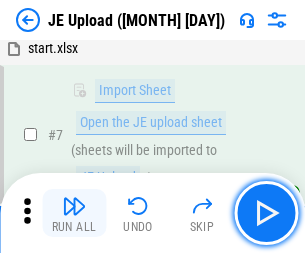 scroll, scrollTop: 145, scrollLeft: 0, axis: vertical 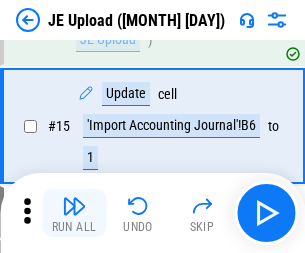 click at bounding box center (74, 206) 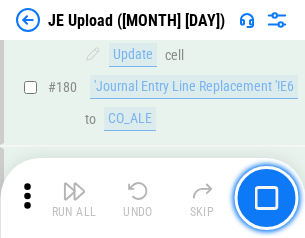 scroll, scrollTop: 4223, scrollLeft: 0, axis: vertical 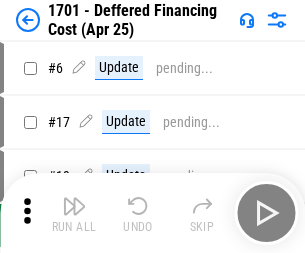 click at bounding box center (74, 206) 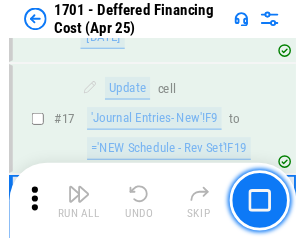 scroll, scrollTop: 247, scrollLeft: 0, axis: vertical 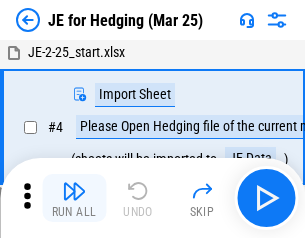 click at bounding box center [74, 191] 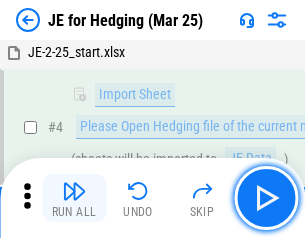 scroll, scrollTop: 113, scrollLeft: 0, axis: vertical 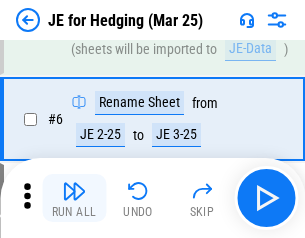 click at bounding box center (74, 191) 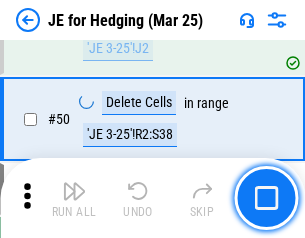 scroll, scrollTop: 1295, scrollLeft: 0, axis: vertical 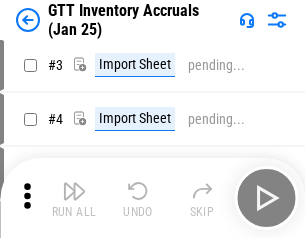 click at bounding box center (74, 191) 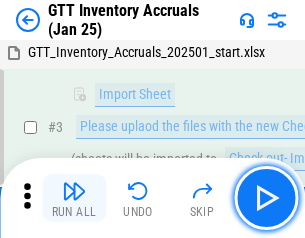 scroll, scrollTop: 129, scrollLeft: 0, axis: vertical 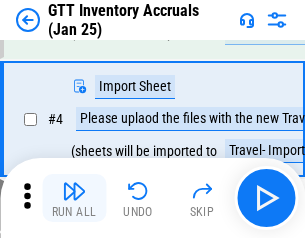 click at bounding box center (74, 191) 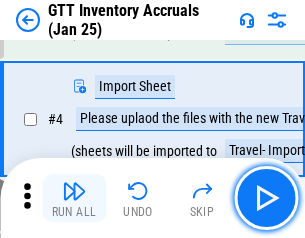 scroll, scrollTop: 231, scrollLeft: 0, axis: vertical 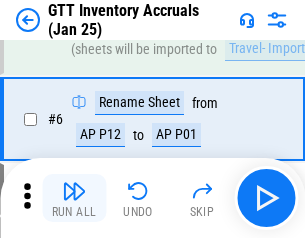 click at bounding box center (74, 191) 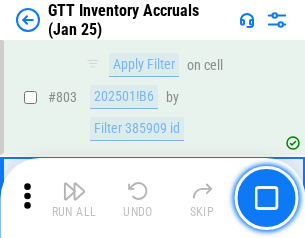 scroll, scrollTop: 15134, scrollLeft: 0, axis: vertical 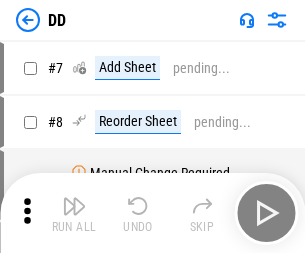 click at bounding box center (74, 206) 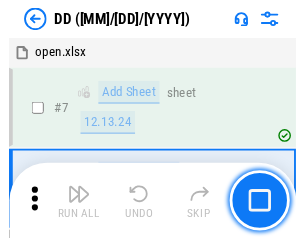 scroll, scrollTop: 201, scrollLeft: 0, axis: vertical 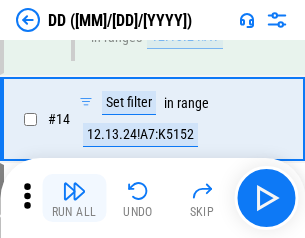 click at bounding box center [74, 191] 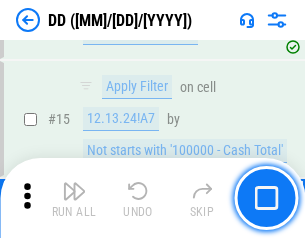 scroll, scrollTop: 521, scrollLeft: 0, axis: vertical 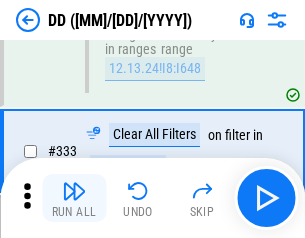 click at bounding box center (74, 191) 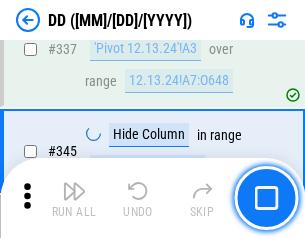 scroll, scrollTop: 9296, scrollLeft: 0, axis: vertical 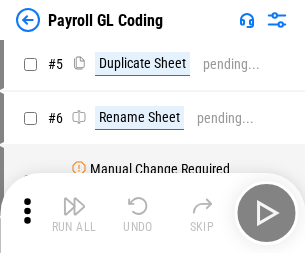 click at bounding box center (74, 206) 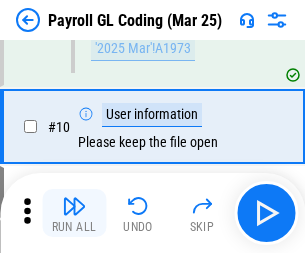 click at bounding box center (74, 206) 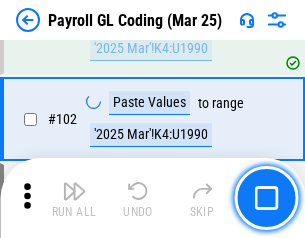 scroll, scrollTop: 4684, scrollLeft: 0, axis: vertical 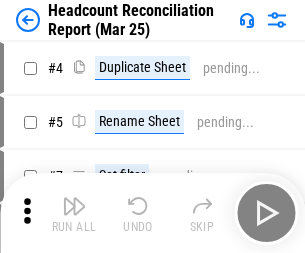 click at bounding box center (74, 206) 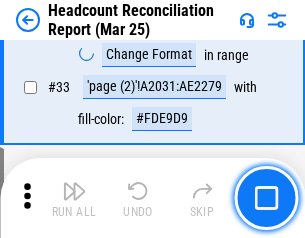 scroll, scrollTop: 1834, scrollLeft: 0, axis: vertical 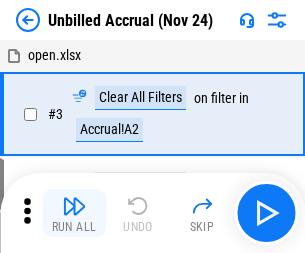 click at bounding box center (74, 206) 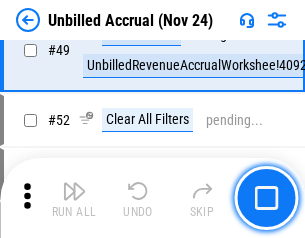 scroll, scrollTop: 1814, scrollLeft: 0, axis: vertical 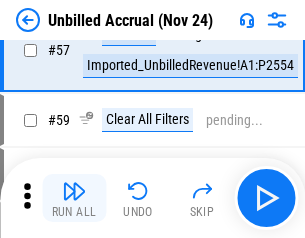 click at bounding box center [74, 191] 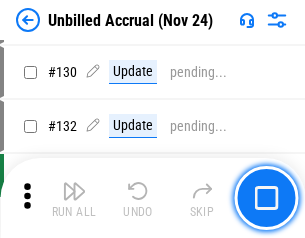 scroll, scrollTop: 5934, scrollLeft: 0, axis: vertical 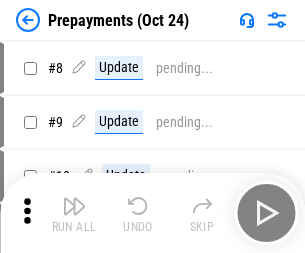 click at bounding box center [74, 206] 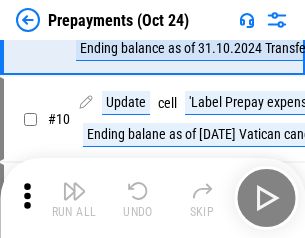scroll, scrollTop: 125, scrollLeft: 0, axis: vertical 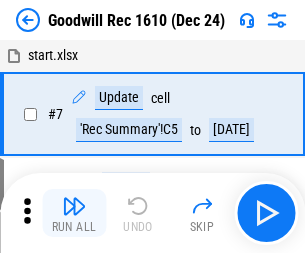 click at bounding box center (74, 206) 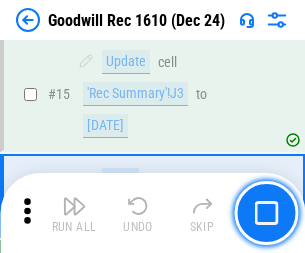 scroll, scrollTop: 342, scrollLeft: 0, axis: vertical 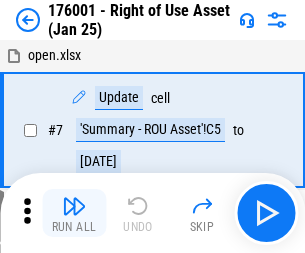 click at bounding box center (74, 206) 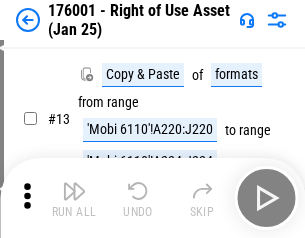 scroll, scrollTop: 129, scrollLeft: 0, axis: vertical 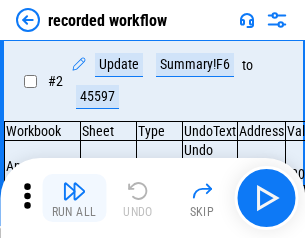click at bounding box center [74, 191] 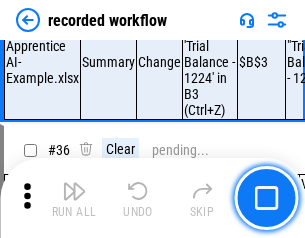 scroll, scrollTop: 6251, scrollLeft: 0, axis: vertical 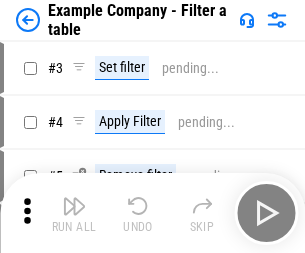 click at bounding box center [74, 206] 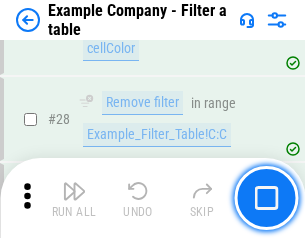 scroll, scrollTop: 1837, scrollLeft: 0, axis: vertical 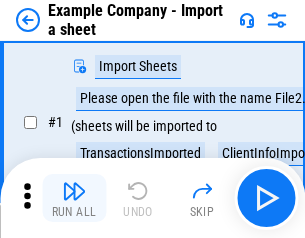 click at bounding box center [74, 191] 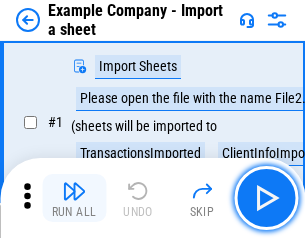 scroll, scrollTop: 168, scrollLeft: 0, axis: vertical 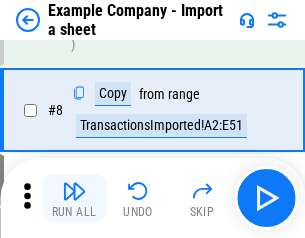 click at bounding box center [74, 191] 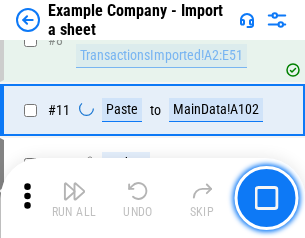 scroll, scrollTop: 426, scrollLeft: 0, axis: vertical 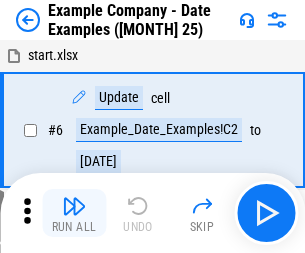 click at bounding box center [74, 206] 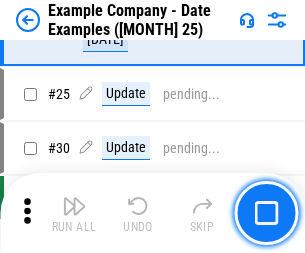 scroll, scrollTop: 948, scrollLeft: 0, axis: vertical 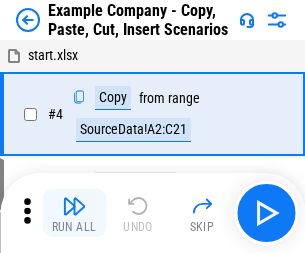 click at bounding box center (74, 206) 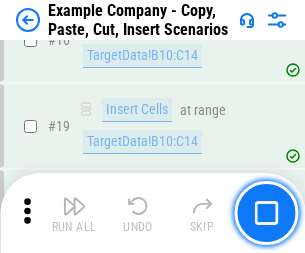 scroll, scrollTop: 934, scrollLeft: 0, axis: vertical 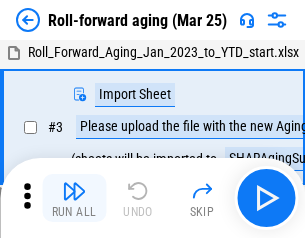 click at bounding box center (74, 191) 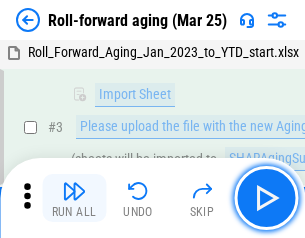 scroll, scrollTop: 129, scrollLeft: 0, axis: vertical 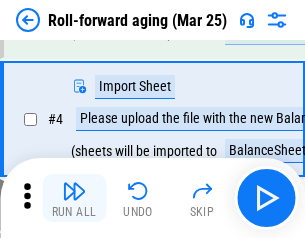 click at bounding box center [74, 191] 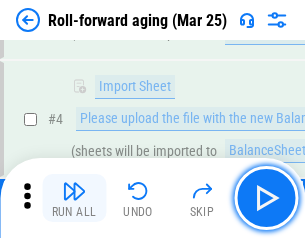scroll, scrollTop: 247, scrollLeft: 0, axis: vertical 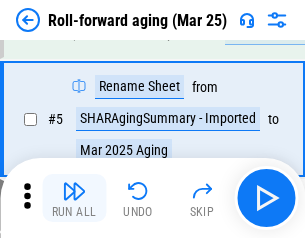 click at bounding box center (74, 191) 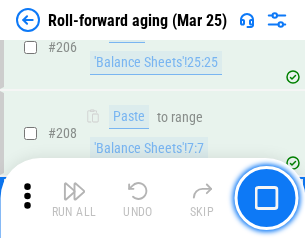 scroll, scrollTop: 6309, scrollLeft: 0, axis: vertical 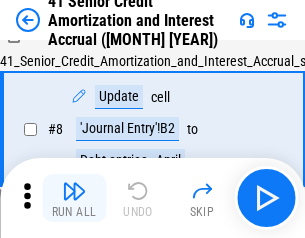 click at bounding box center (74, 191) 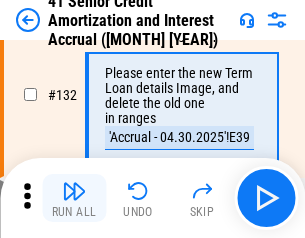 click at bounding box center [74, 191] 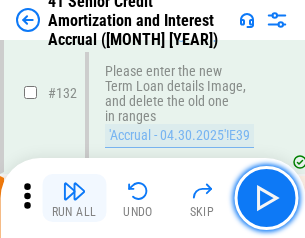 scroll, scrollTop: 2045, scrollLeft: 0, axis: vertical 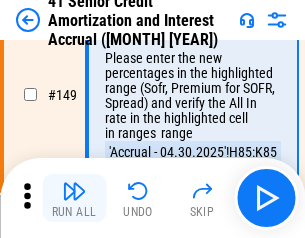 click at bounding box center (74, 191) 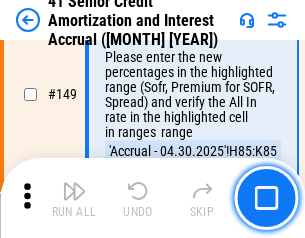 scroll, scrollTop: 2232, scrollLeft: 0, axis: vertical 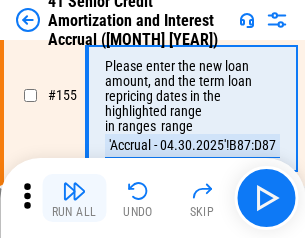 click at bounding box center [74, 191] 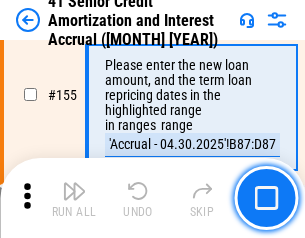 scroll, scrollTop: 2363, scrollLeft: 0, axis: vertical 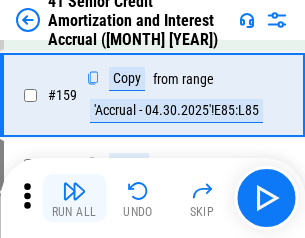 click at bounding box center (74, 191) 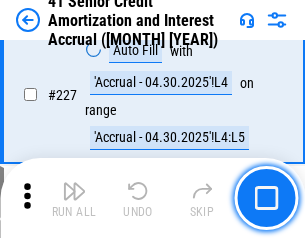 scroll, scrollTop: 4404, scrollLeft: 0, axis: vertical 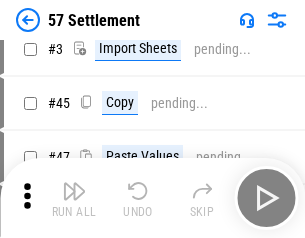 click at bounding box center (74, 191) 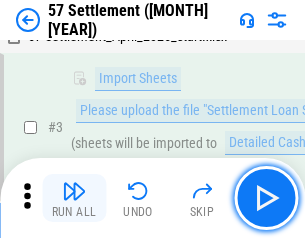 scroll, scrollTop: 145, scrollLeft: 0, axis: vertical 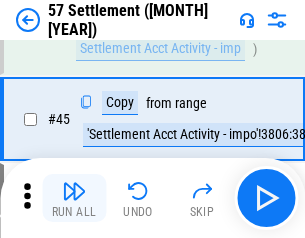 click at bounding box center (74, 191) 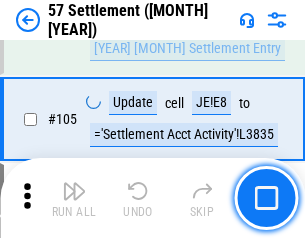 scroll, scrollTop: 1263, scrollLeft: 0, axis: vertical 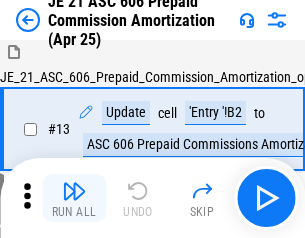 click at bounding box center [74, 191] 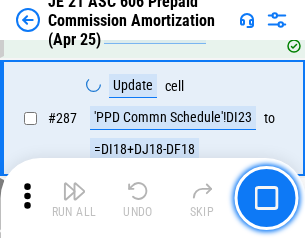 scroll, scrollTop: 3680, scrollLeft: 0, axis: vertical 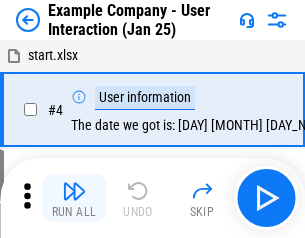 click at bounding box center (74, 191) 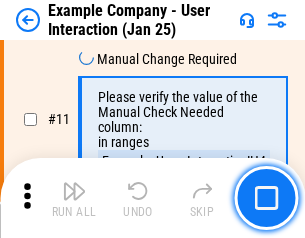 scroll, scrollTop: 433, scrollLeft: 0, axis: vertical 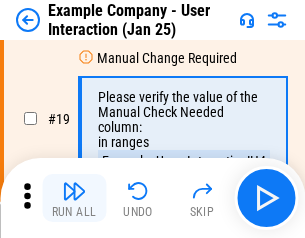 click at bounding box center (74, 191) 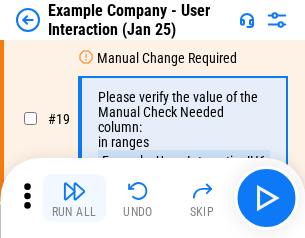 click at bounding box center (74, 191) 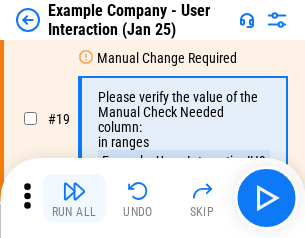 click at bounding box center [74, 191] 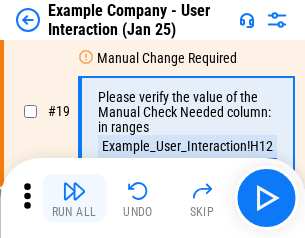 click at bounding box center [74, 191] 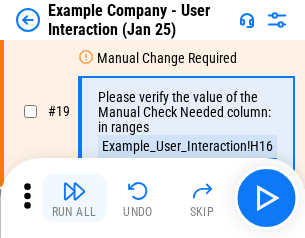 click at bounding box center [74, 191] 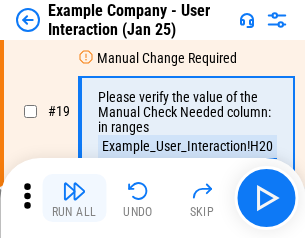 click at bounding box center (74, 191) 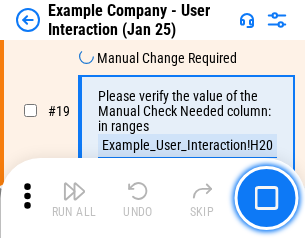 scroll, scrollTop: 537, scrollLeft: 0, axis: vertical 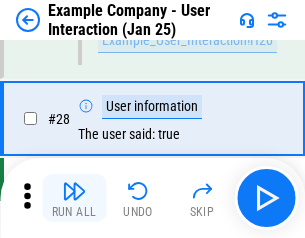 click at bounding box center [74, 191] 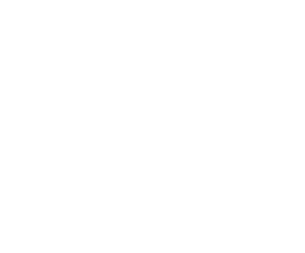 scroll, scrollTop: 0, scrollLeft: 0, axis: both 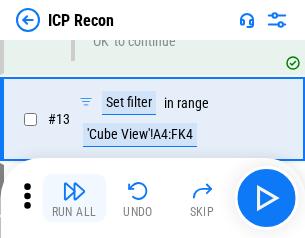 click at bounding box center (74, 191) 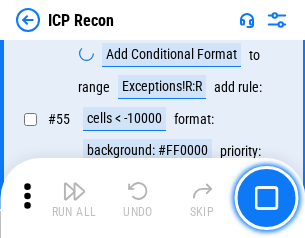 scroll, scrollTop: 1743, scrollLeft: 0, axis: vertical 